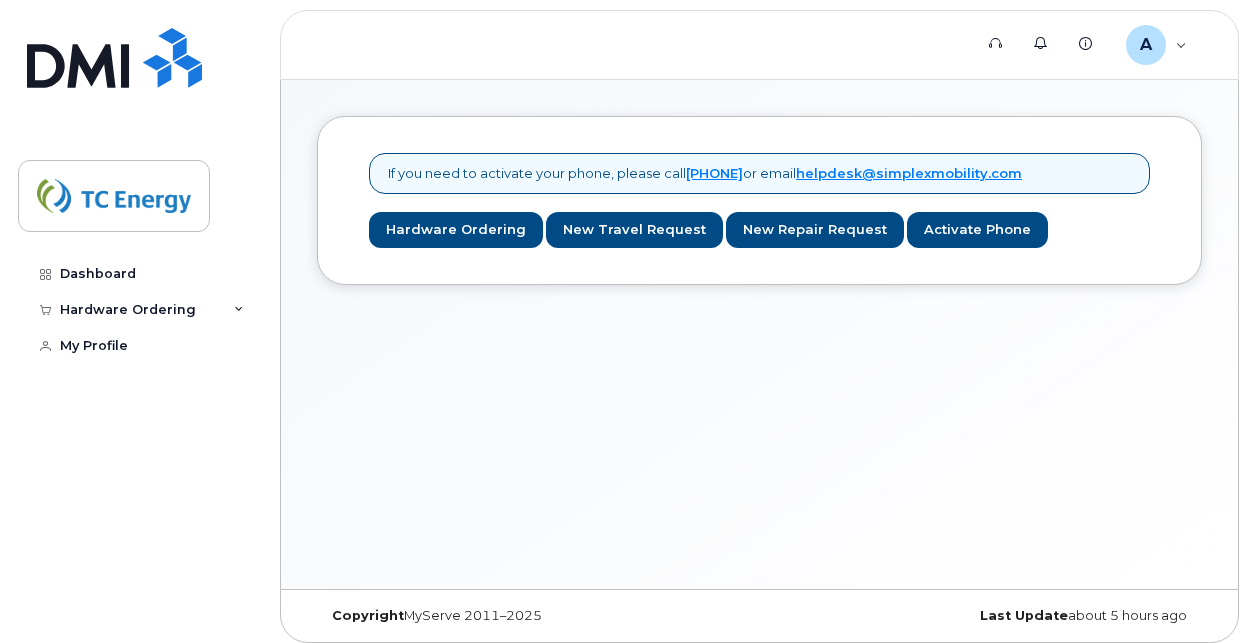scroll, scrollTop: 0, scrollLeft: 0, axis: both 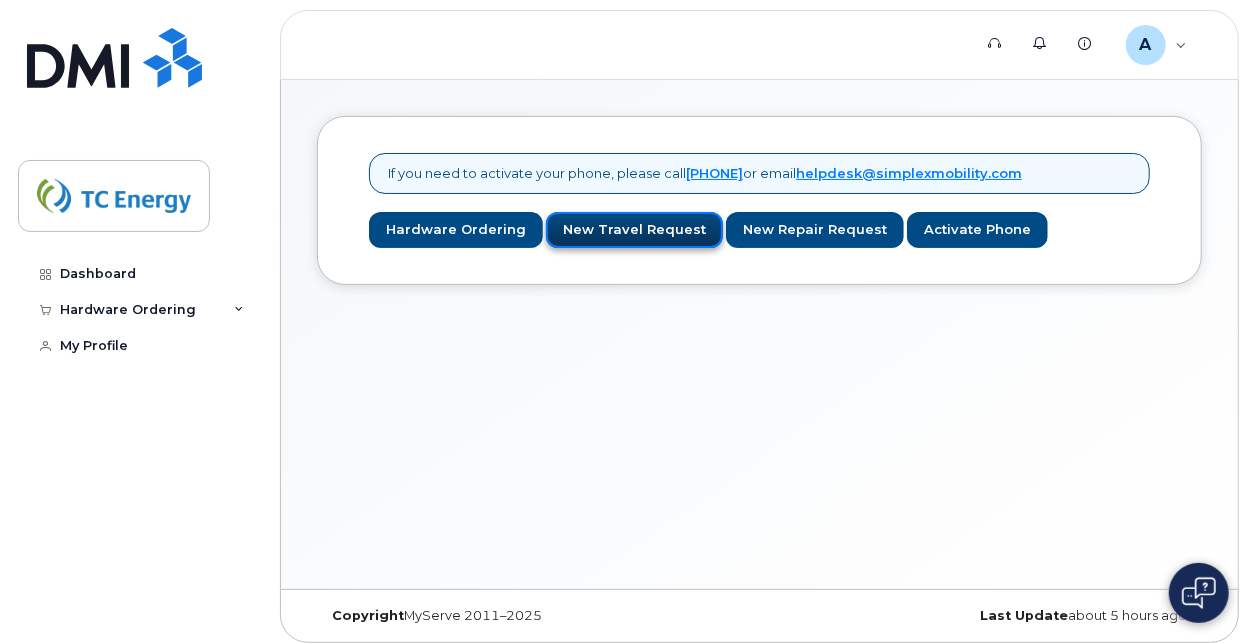 click on "New Travel Request" 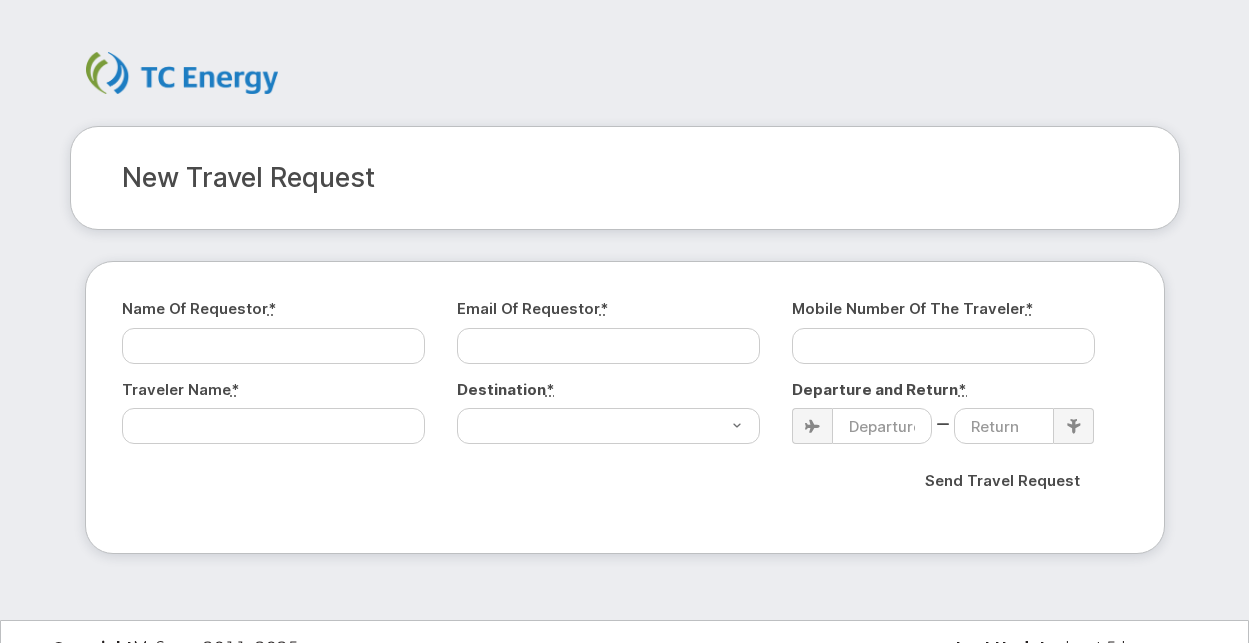 scroll, scrollTop: 0, scrollLeft: 0, axis: both 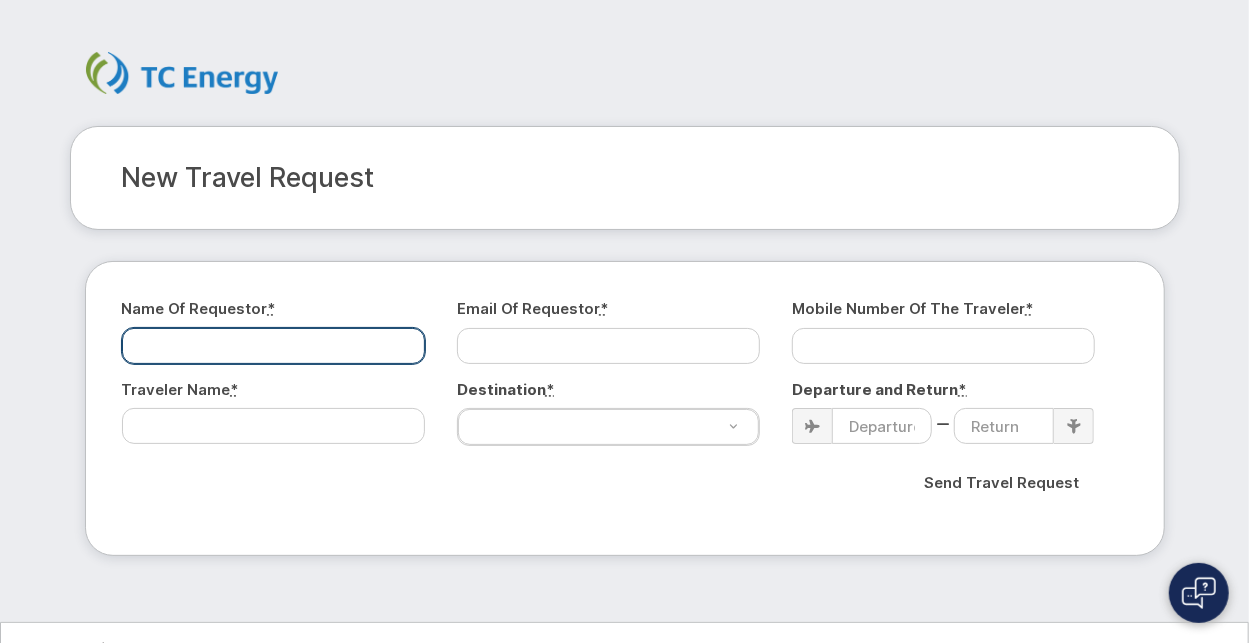 click on "Name of Requestor *" at bounding box center (273, 346) 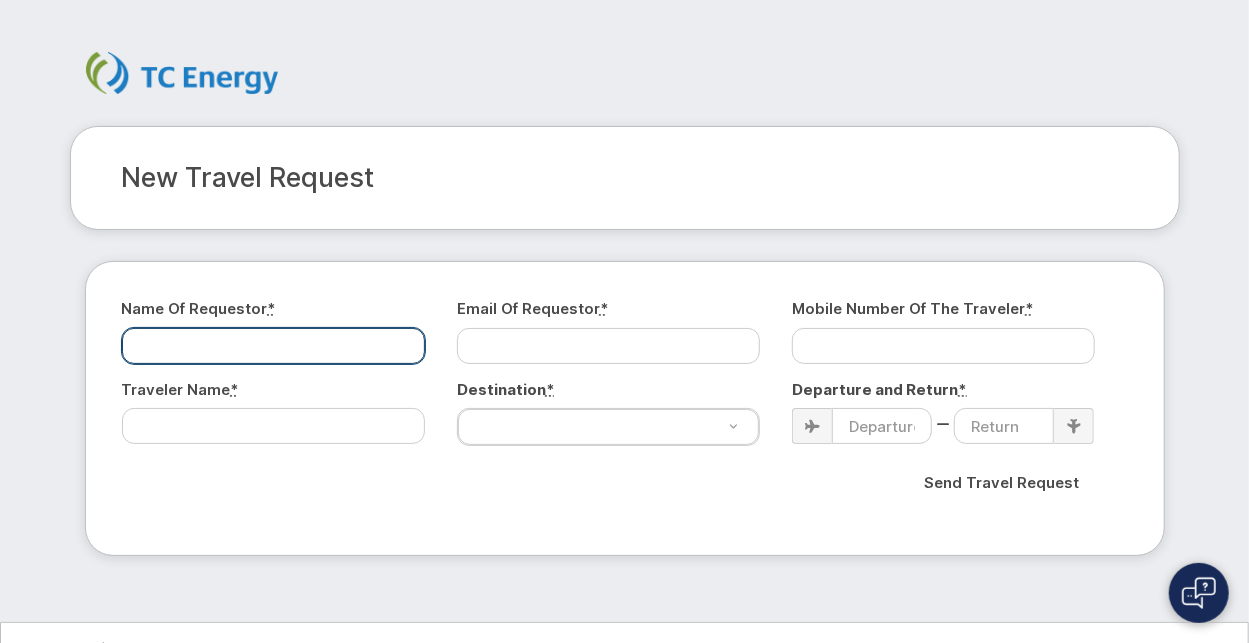 type on "[FIRST] [LAST]" 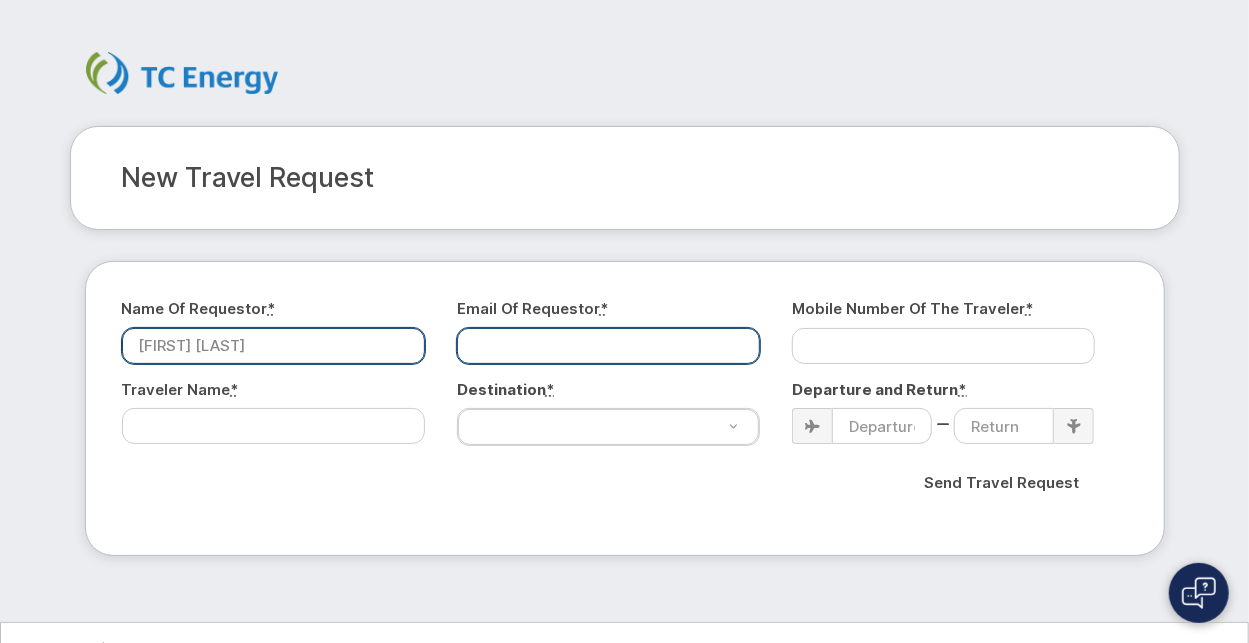 type on "[EMAIL]" 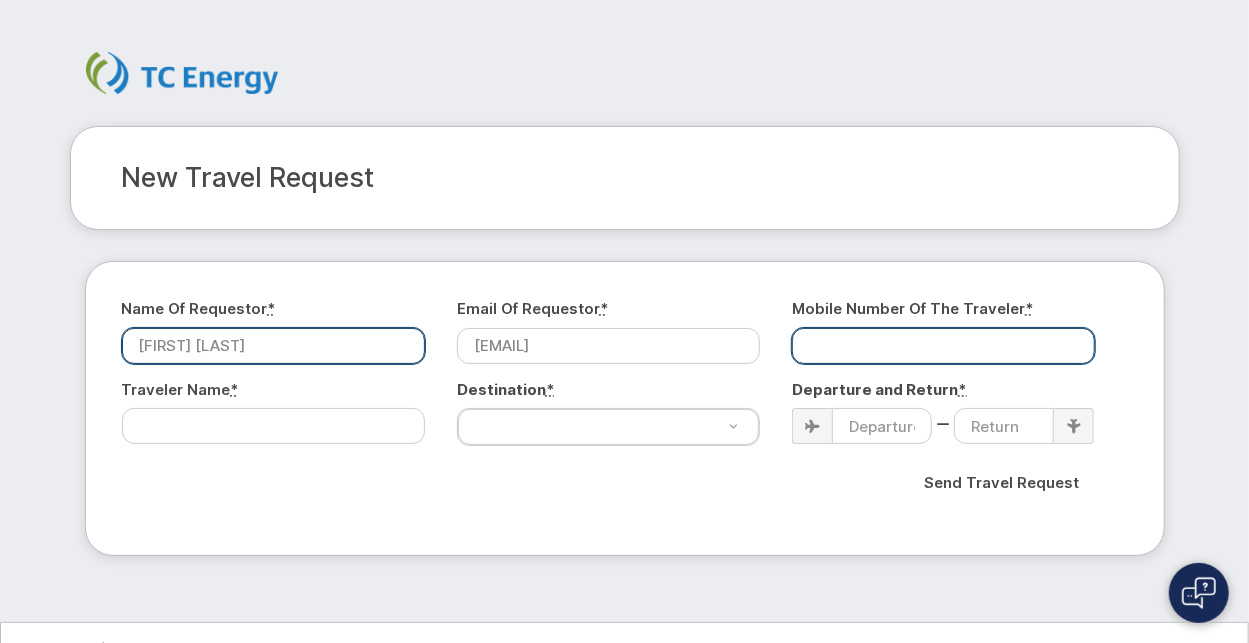 type on "[PHONE]" 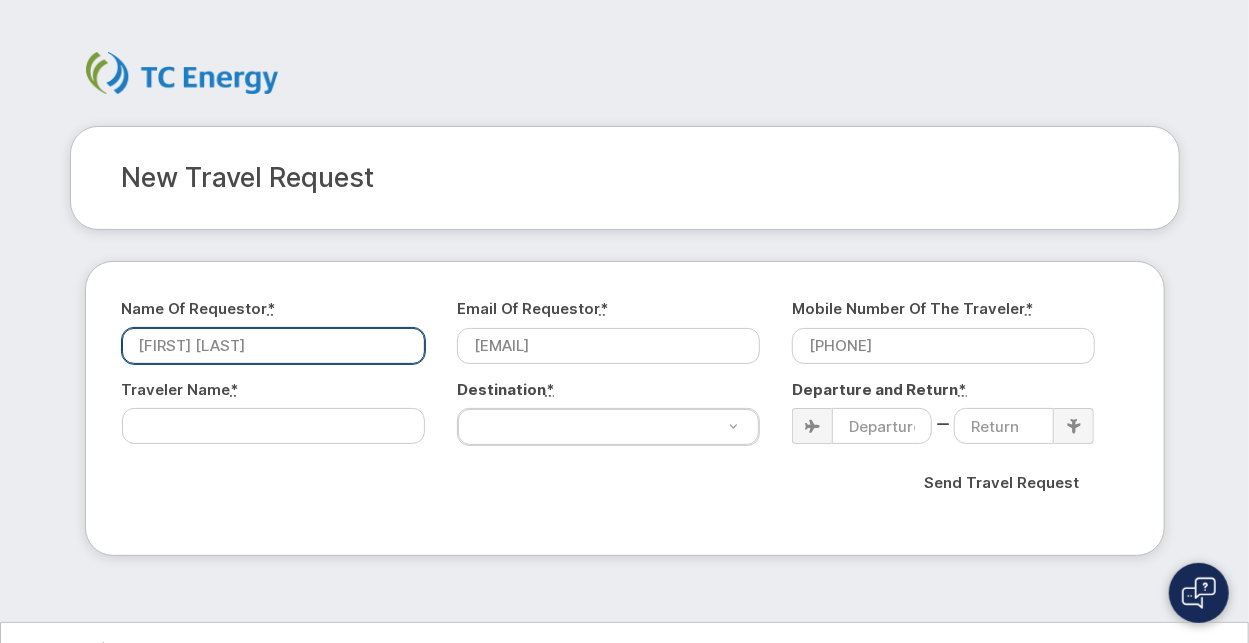 select on "Canada" 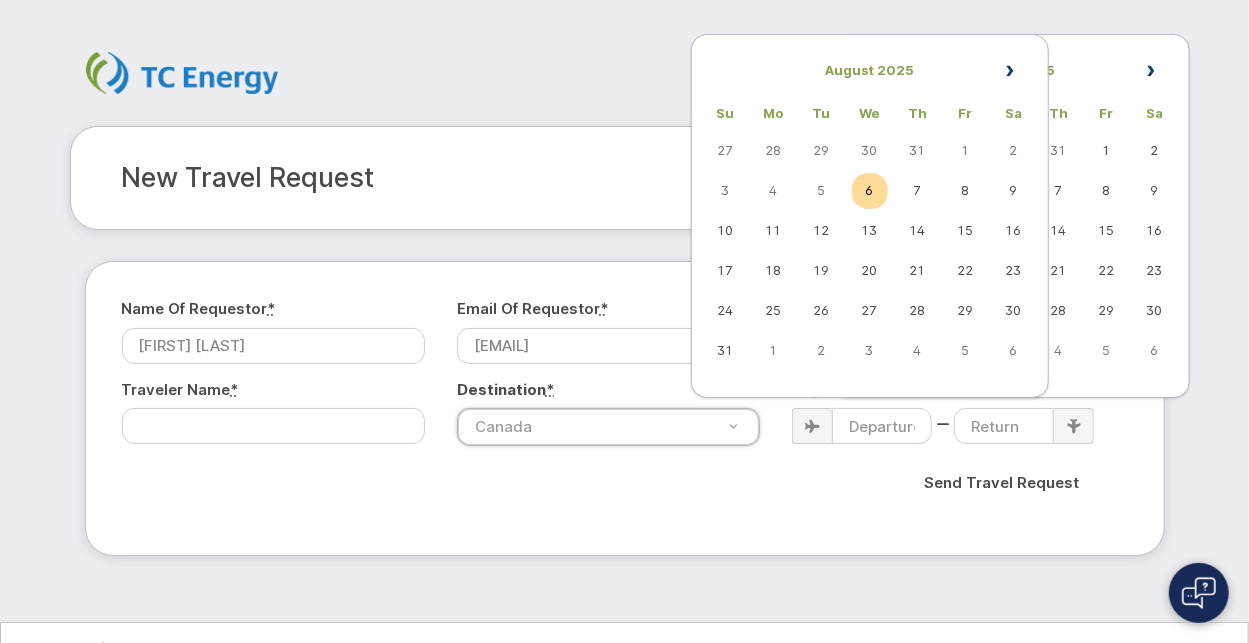 click on "Traveler Name *" at bounding box center (281, 411) 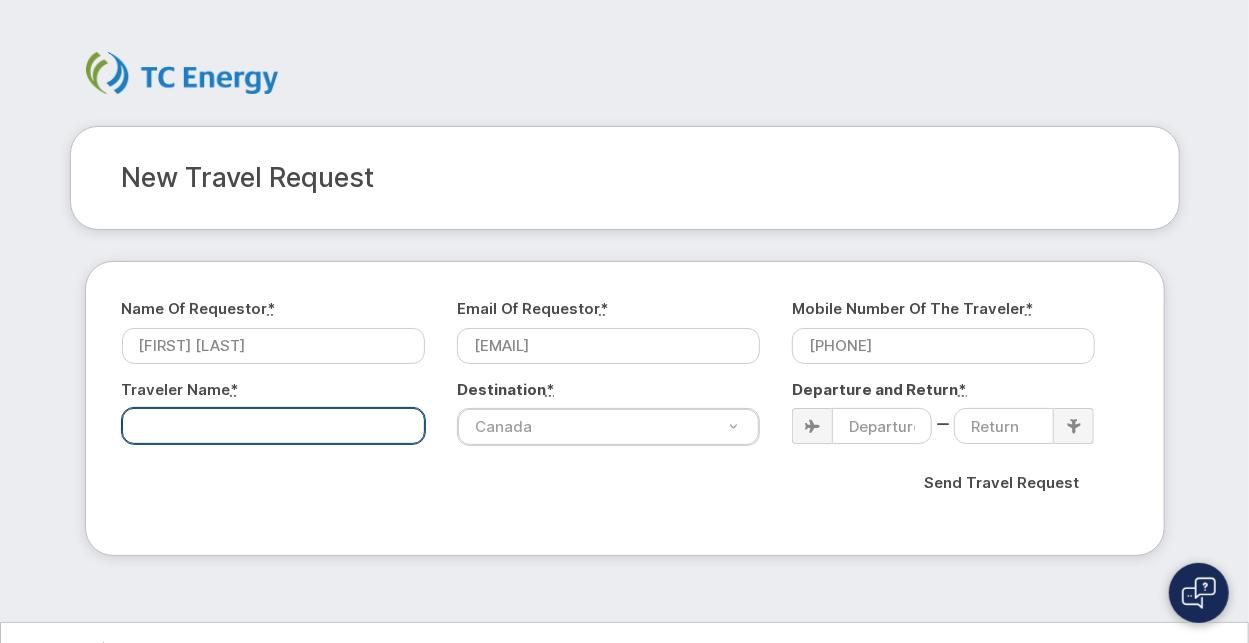 click on "Traveler Name *" at bounding box center (273, 426) 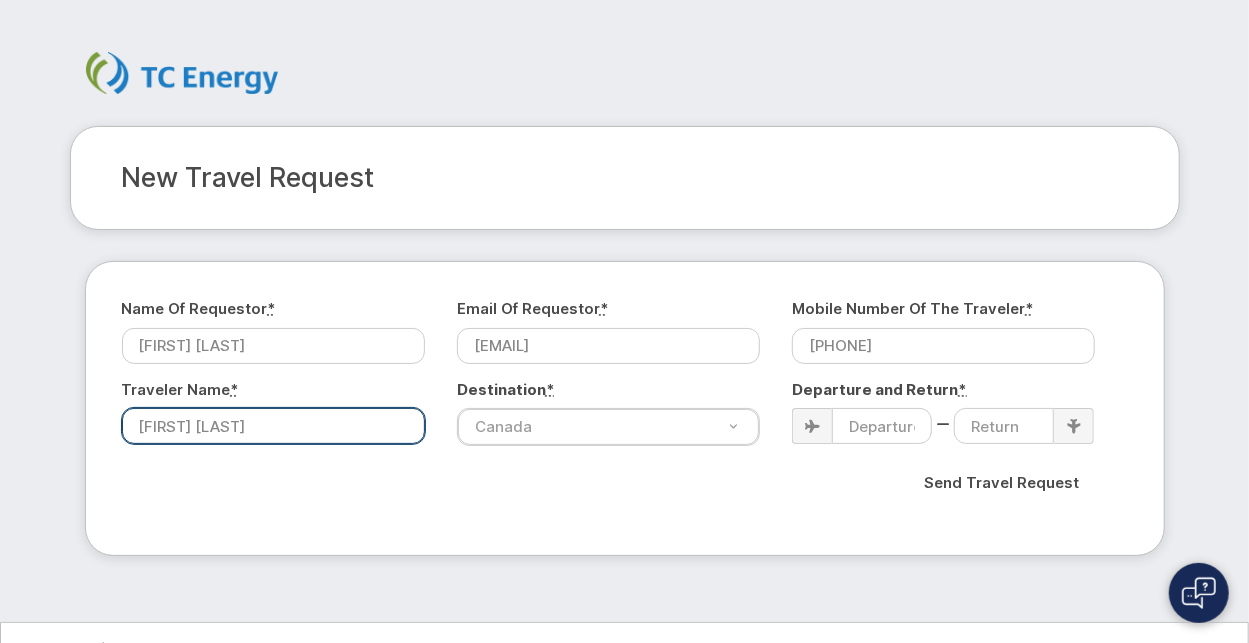 type on "[FIRST] [LAST]" 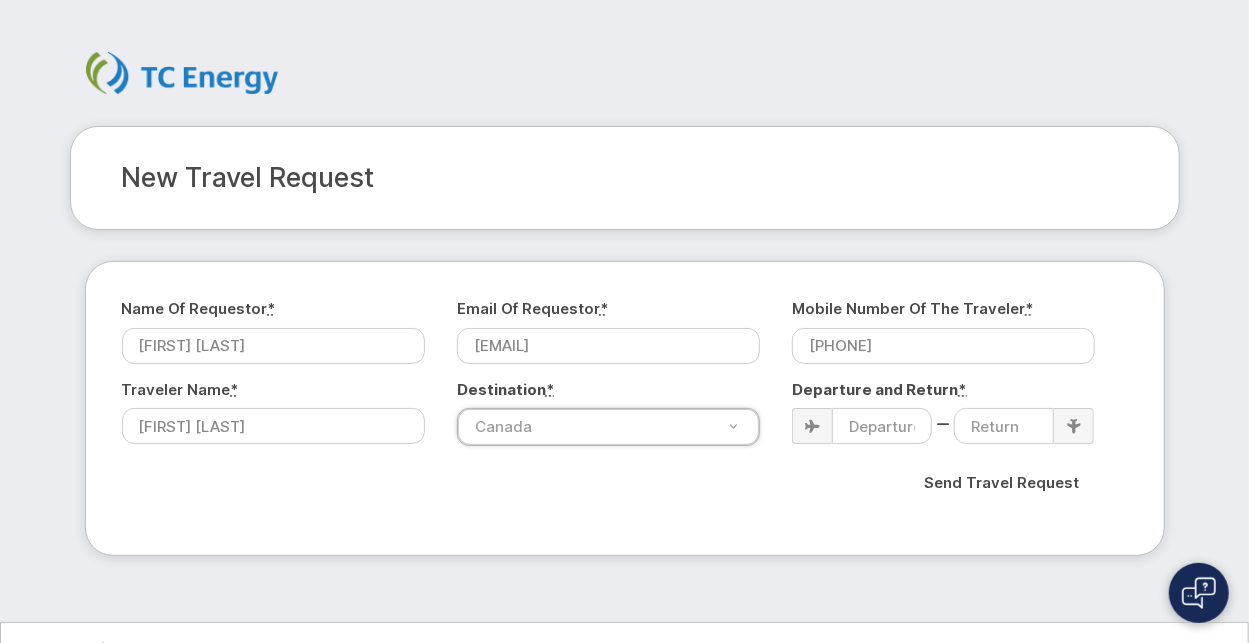 type on "U" 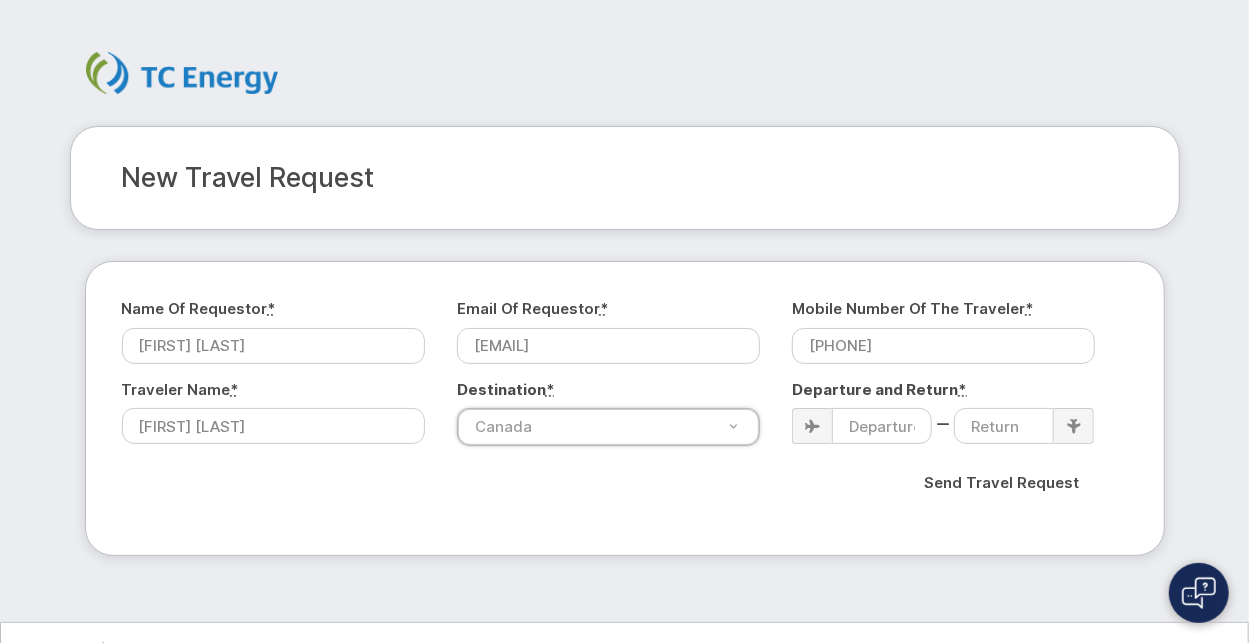 type 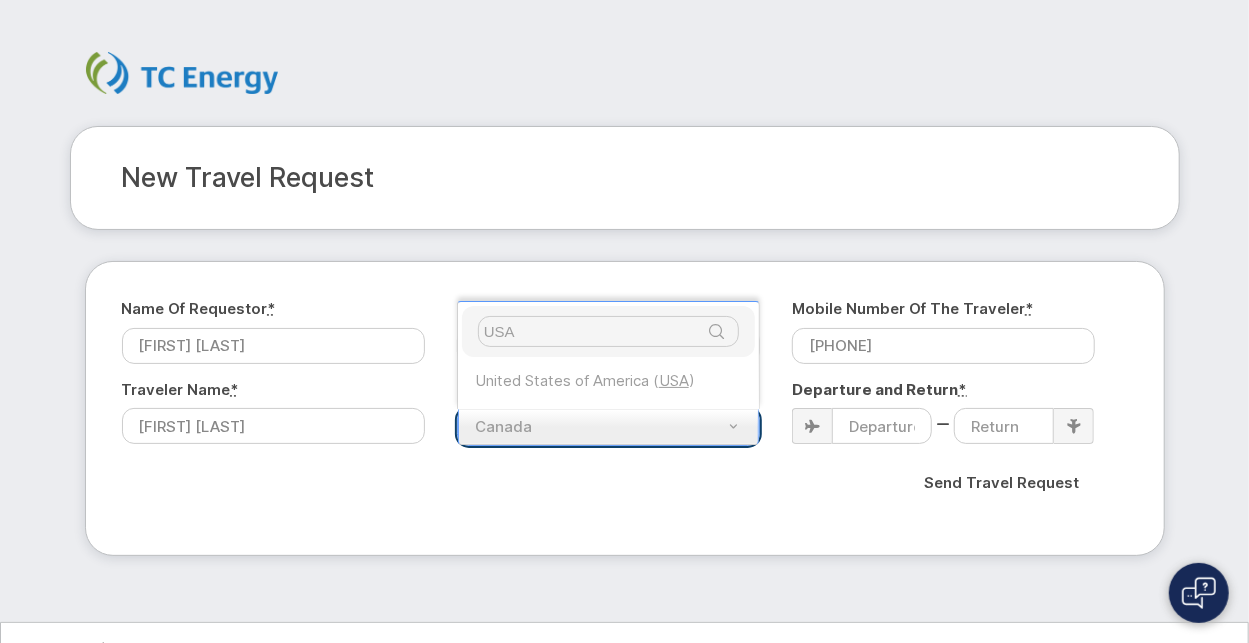 type on "USA" 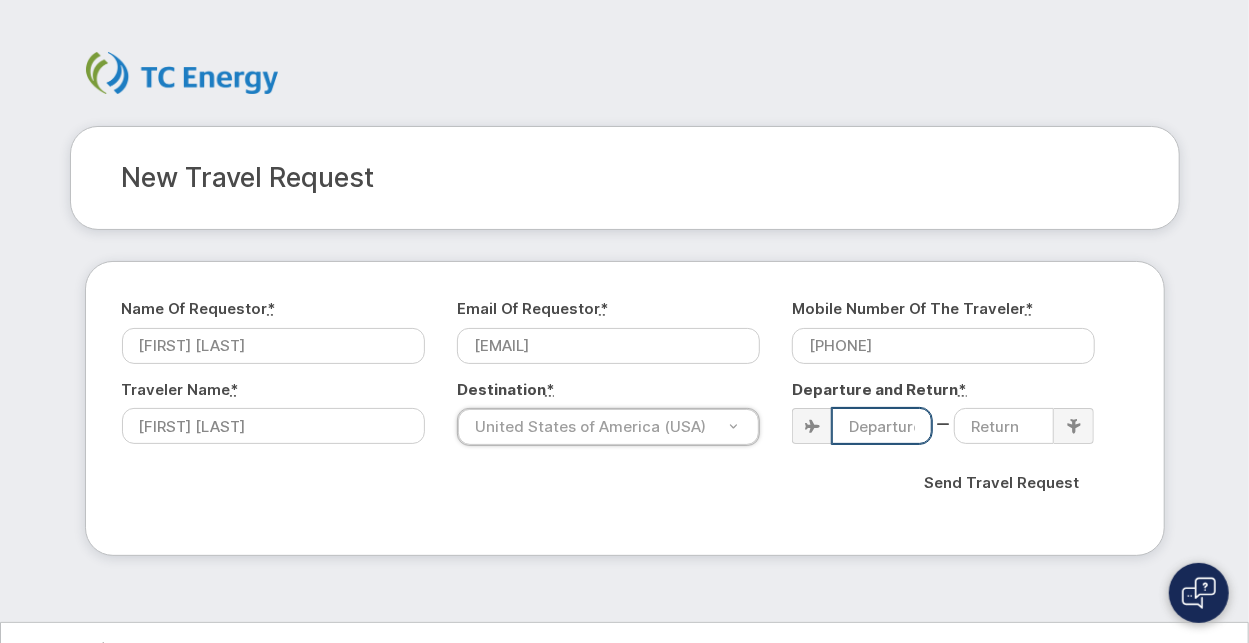 click at bounding box center [882, 426] 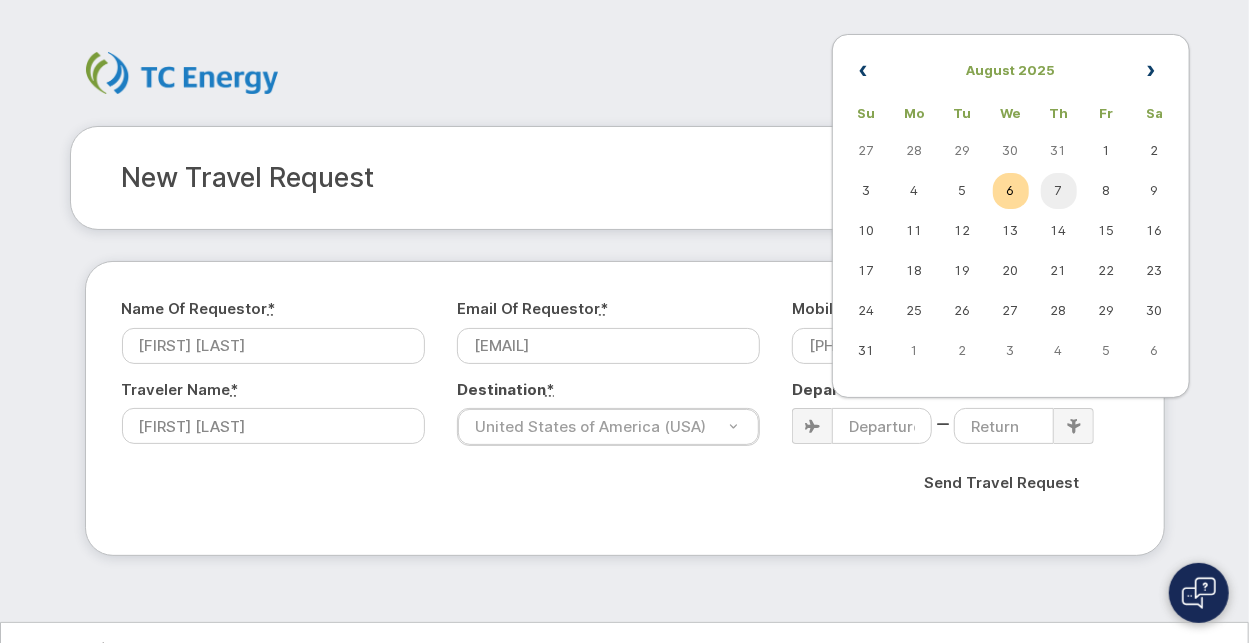 click on "7" at bounding box center (1059, 191) 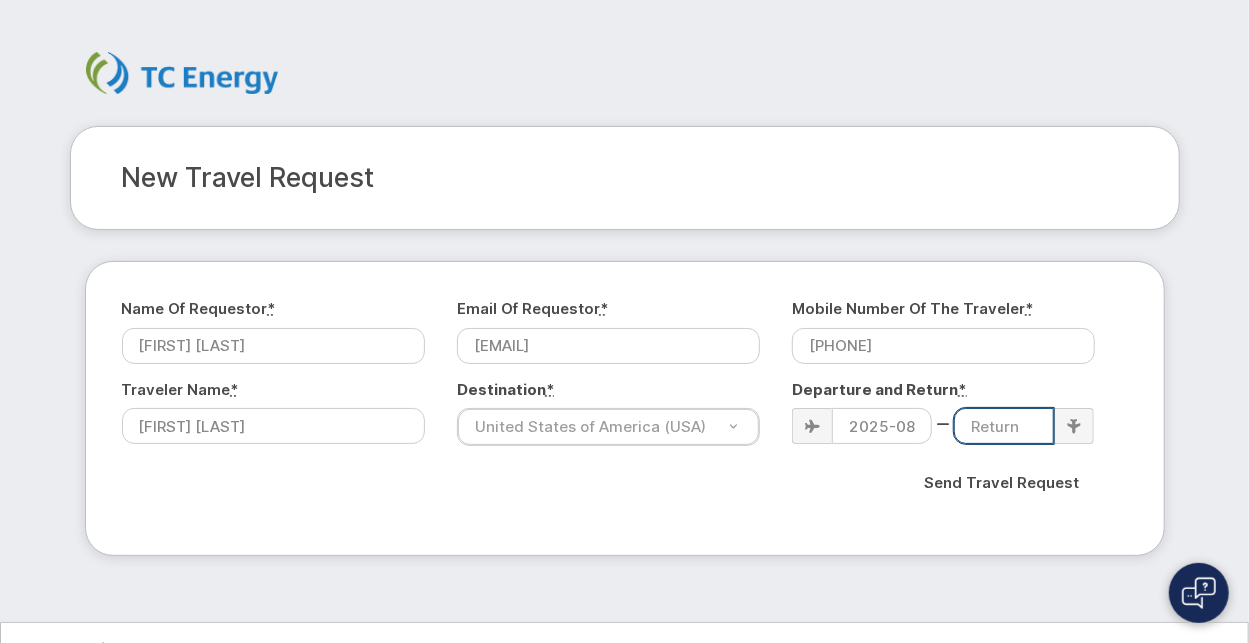 click at bounding box center [1004, 426] 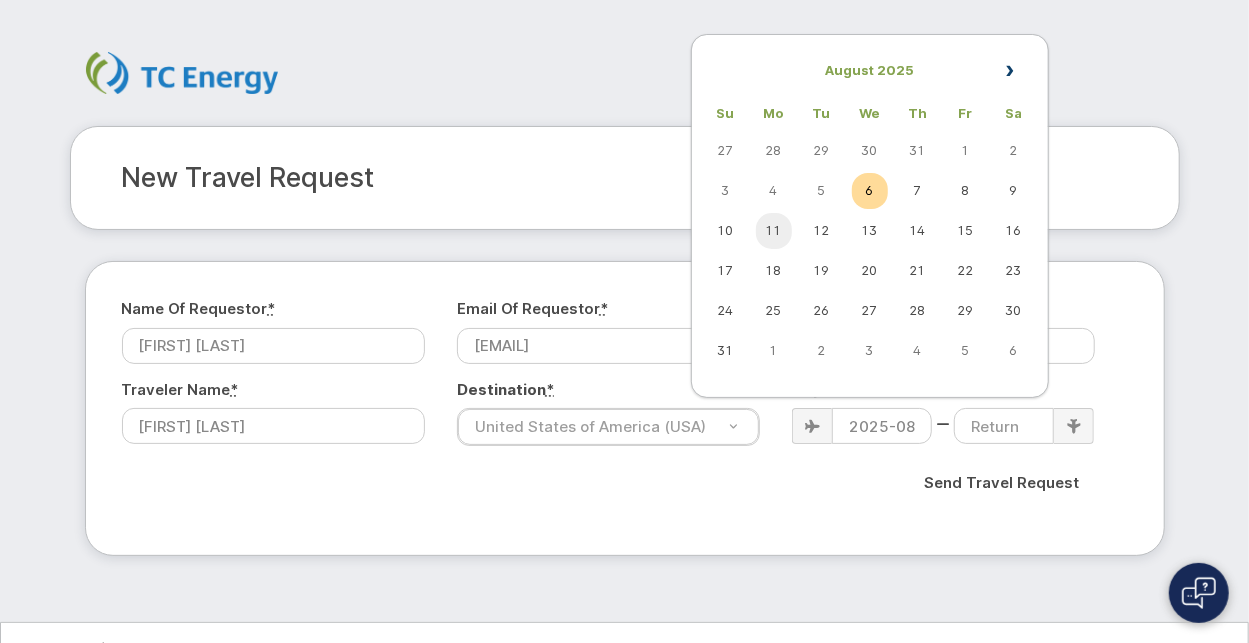 click on "11" at bounding box center (774, 231) 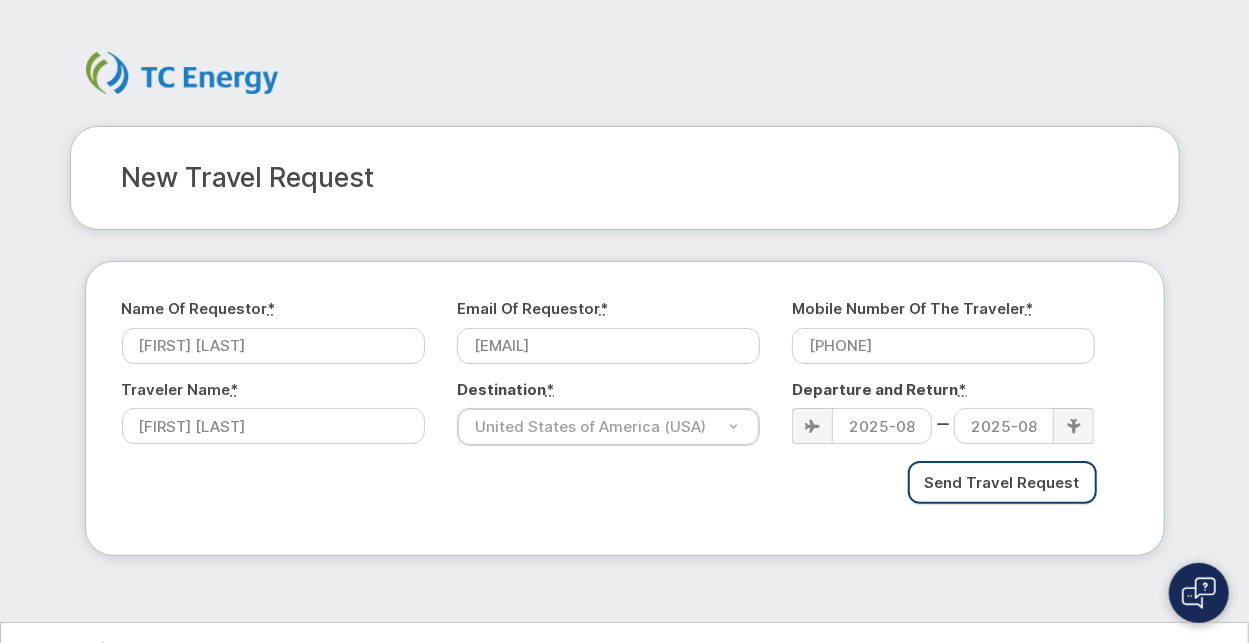 click on "Send Travel Request" at bounding box center [1002, 482] 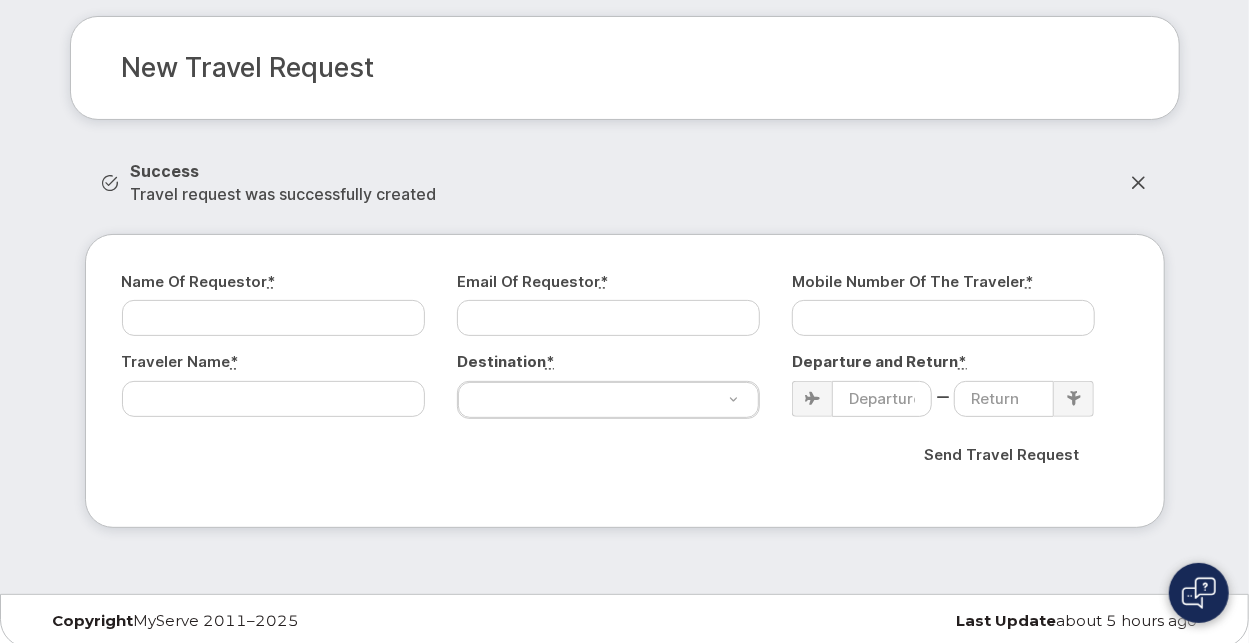 scroll, scrollTop: 112, scrollLeft: 0, axis: vertical 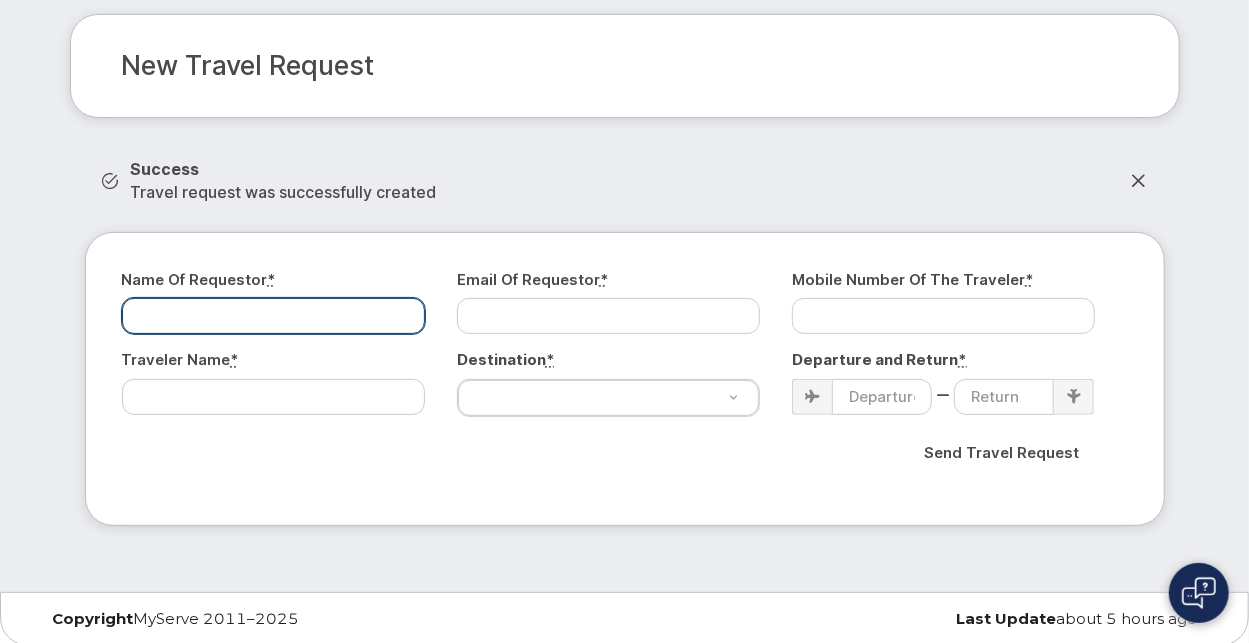 click on "Name of Requestor *" at bounding box center [273, 316] 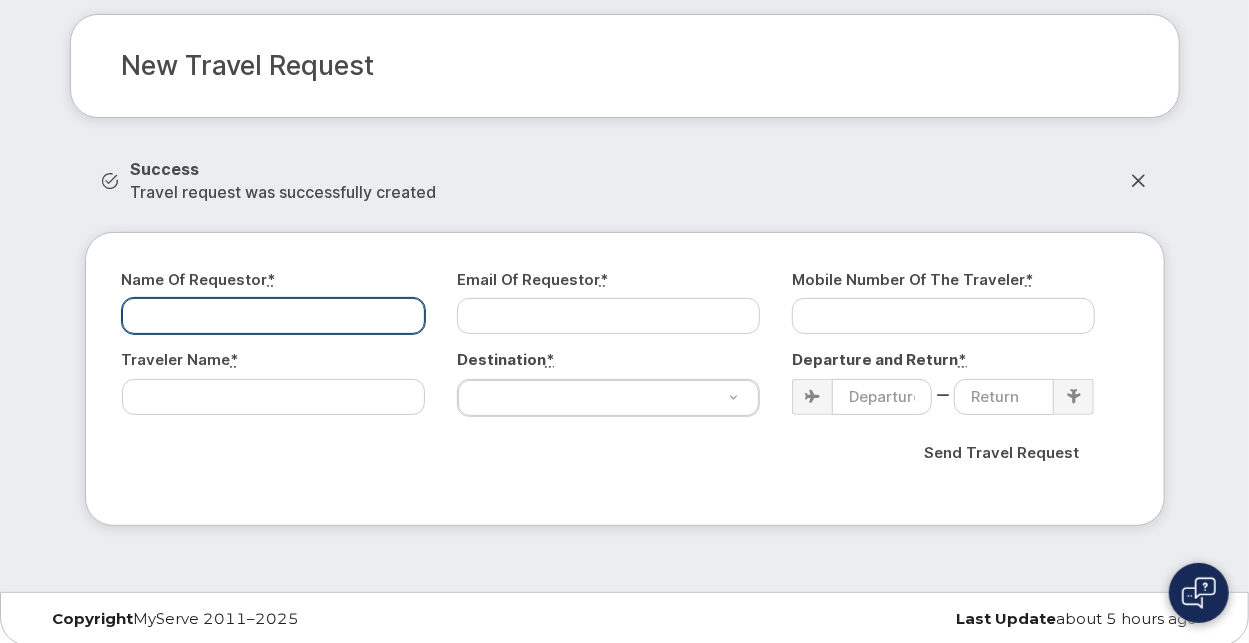 type on "[FIRST] [LAST]" 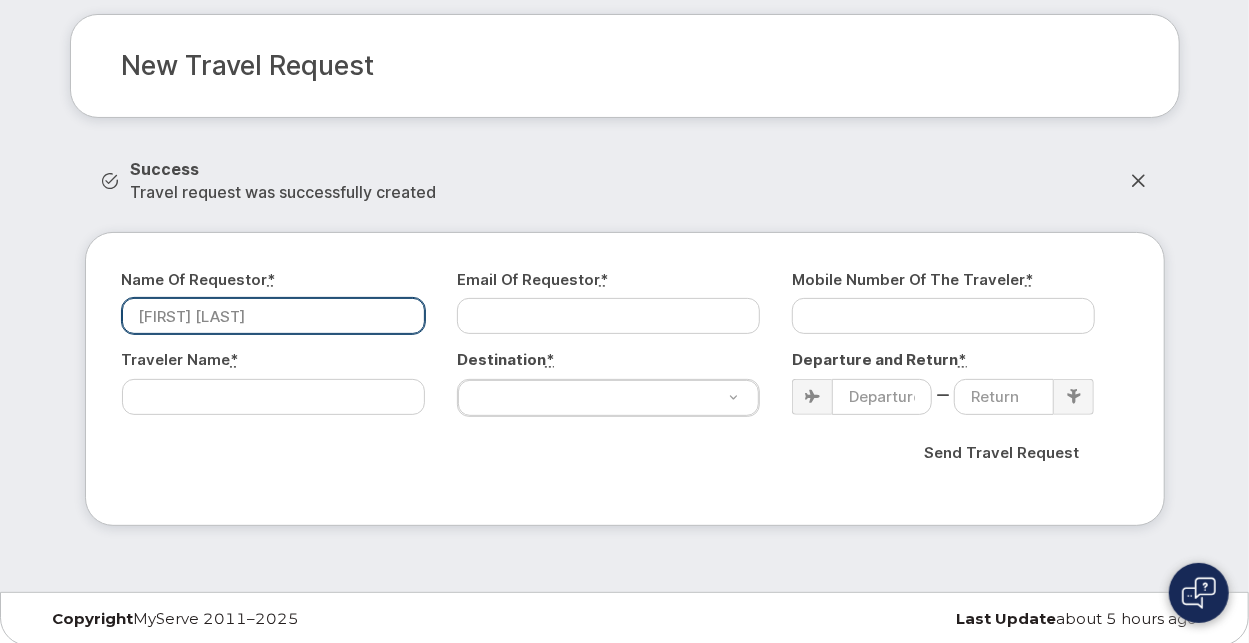 type on "[EMAIL]" 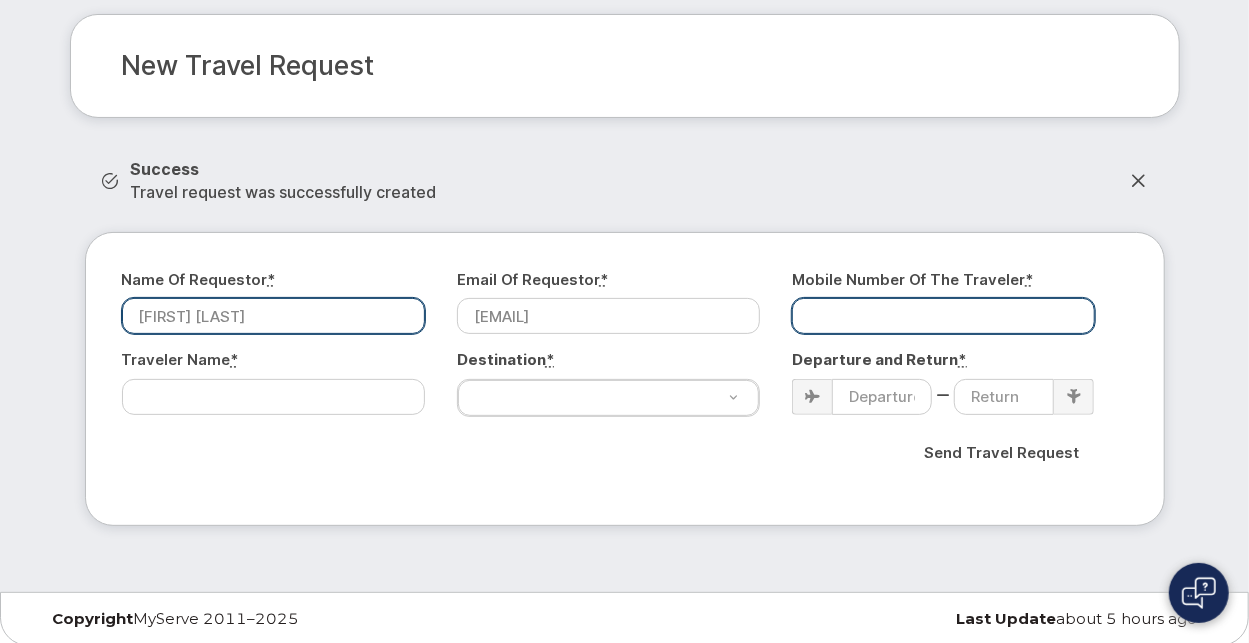type on "[PHONE]" 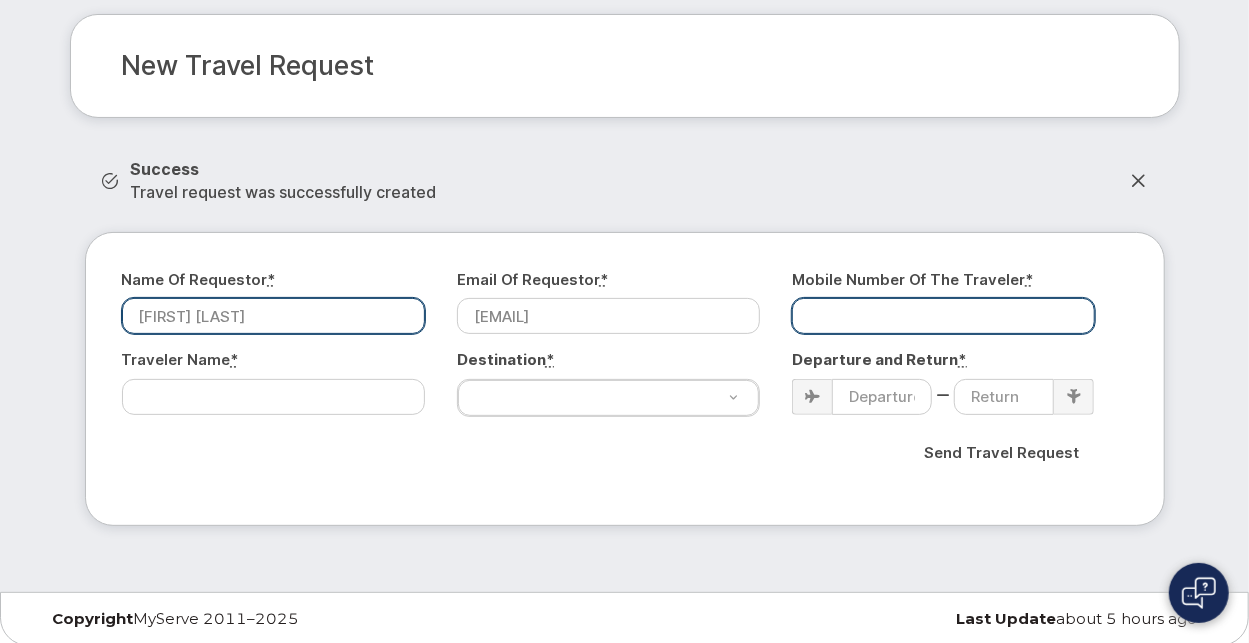 type on "[FIRST] [LAST]" 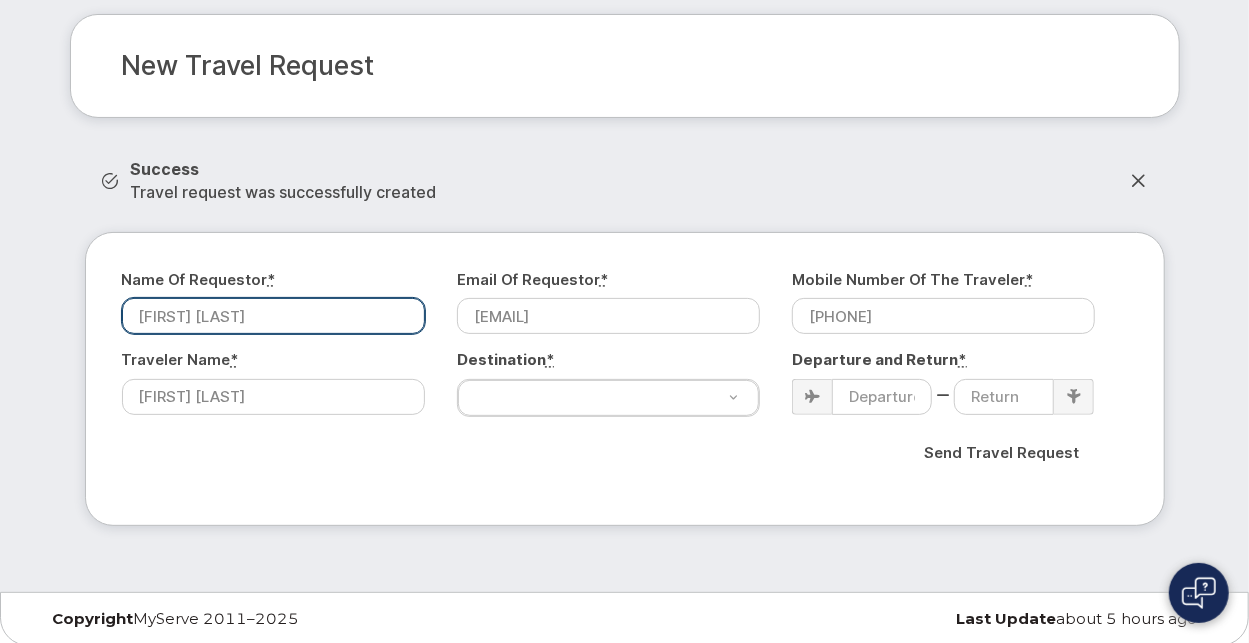select on "United States of America (USA)" 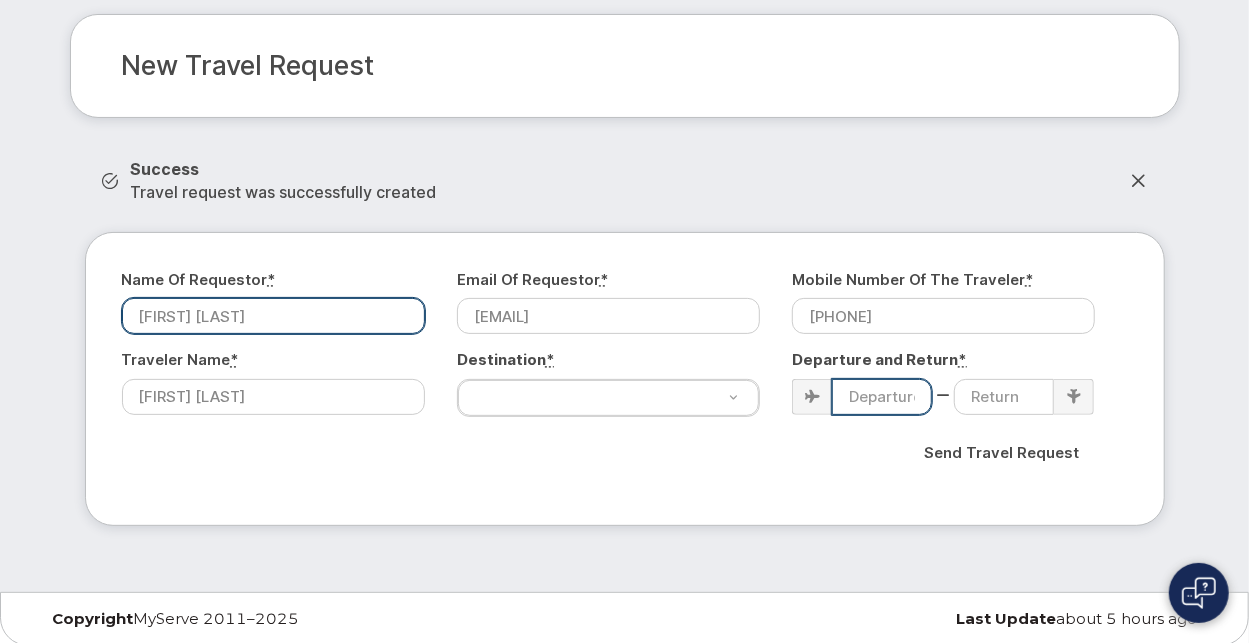 type on "2025-08-07" 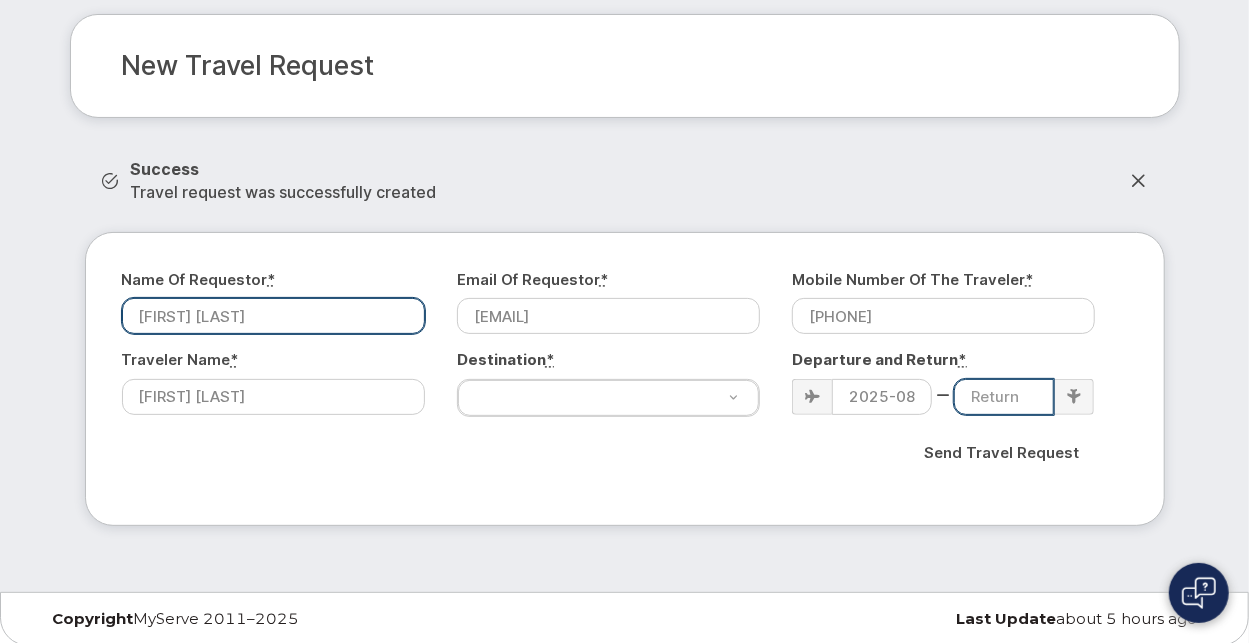 type on "2025-08-11" 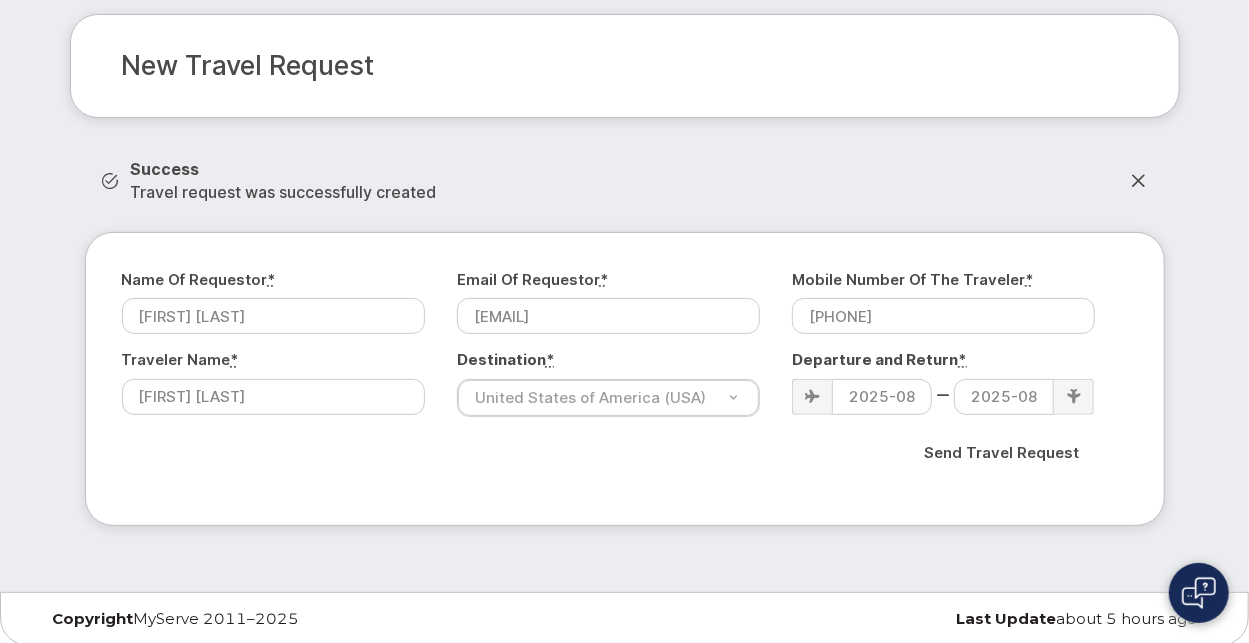 click on "Send Travel Request" at bounding box center [625, 453] 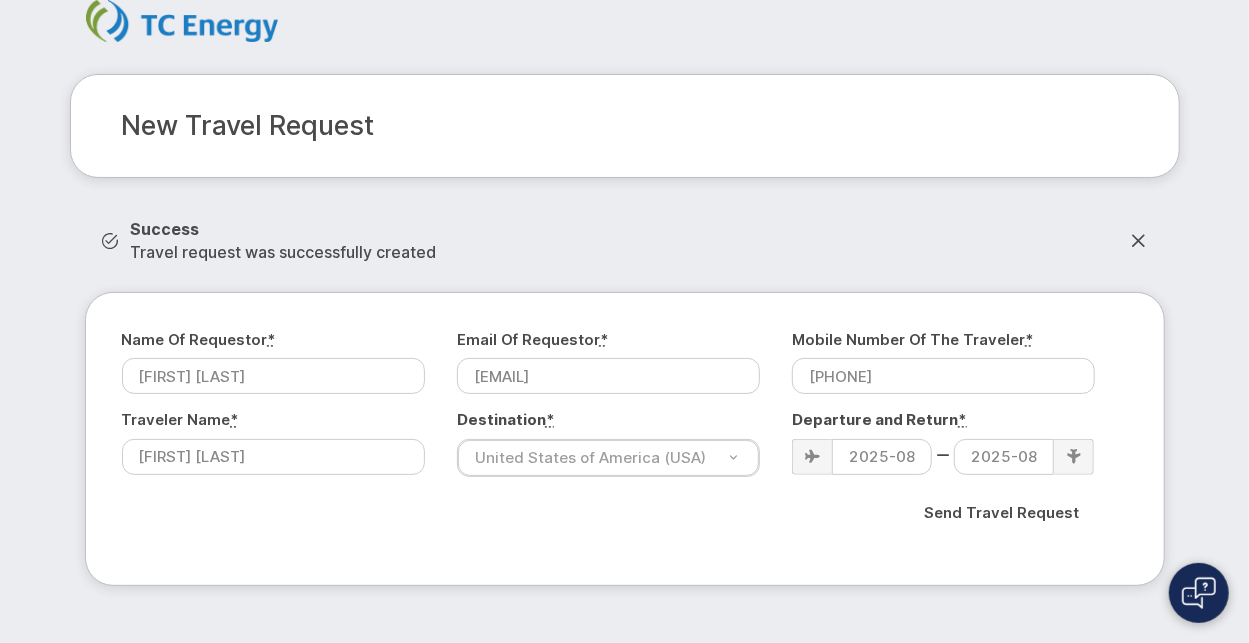 scroll, scrollTop: 0, scrollLeft: 0, axis: both 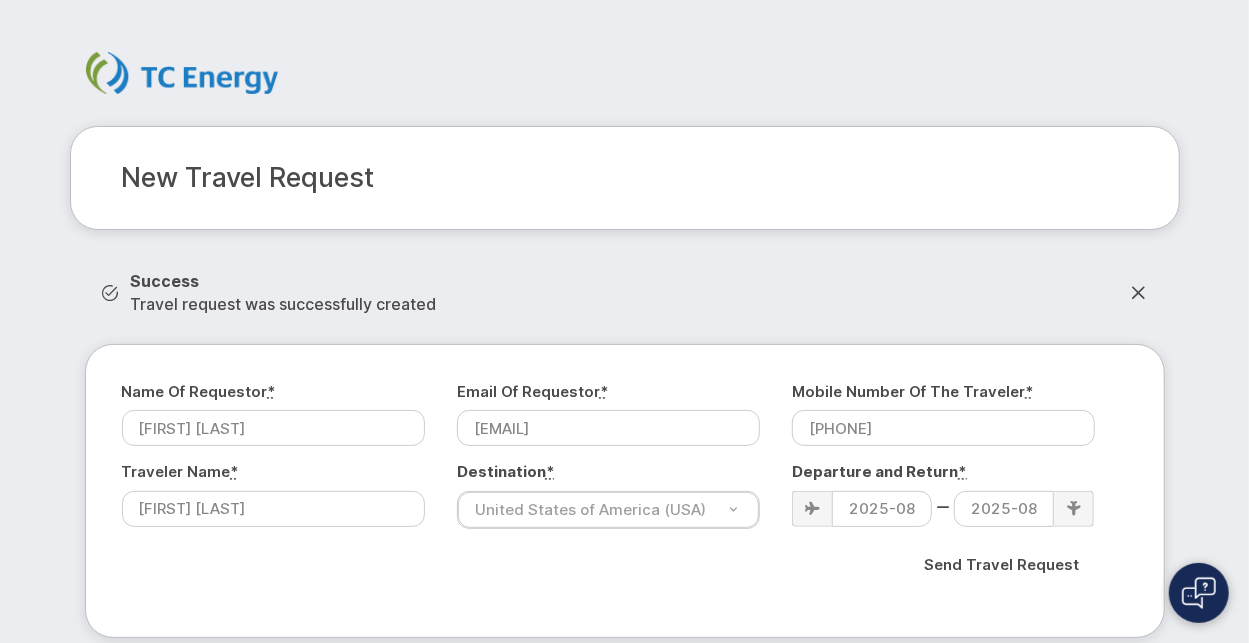 click at bounding box center [1139, 293] 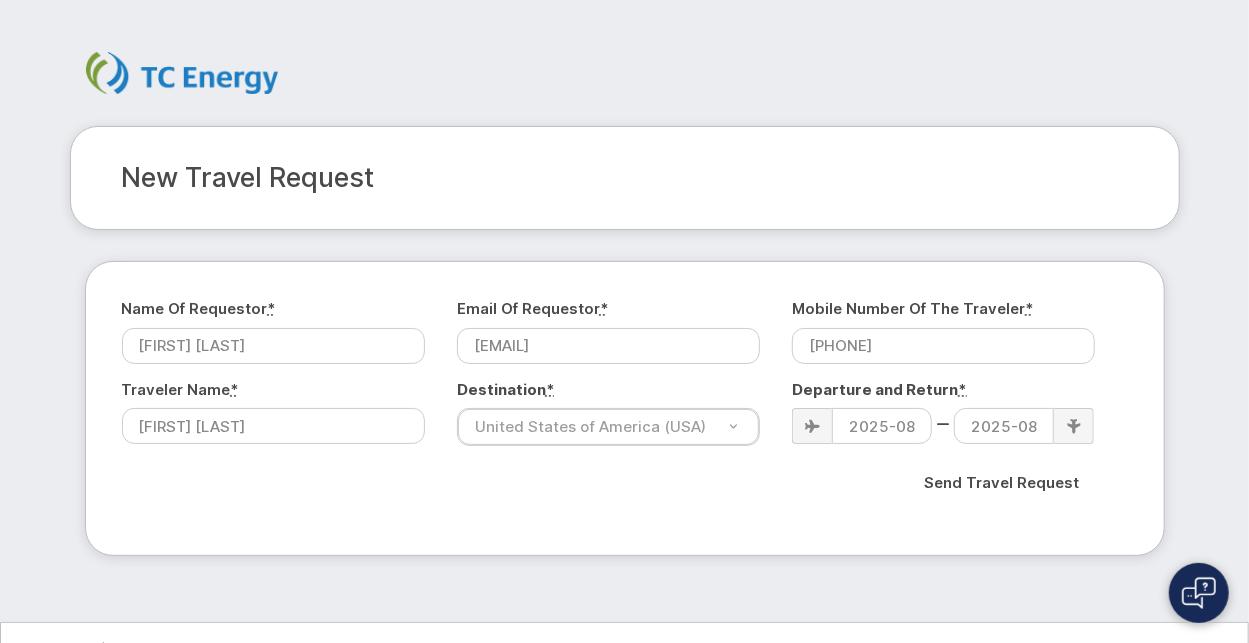 click on "New Travel Request
Success
Travel request was successfully created
Name of Requestor * [FIRST] [LAST]
Email of Requestor * [EMAIL]
Mobile Number of the Traveler * [PHONE]
Traveler Name * [FIRST] [LAST]
Destination *
[COUNTRY]
Destination*
Afghanistan
Albania
Algeria
Andorra
Angola
Anguilla
Antarctica
Antigua and Barbuda
Argentina
Armenia
Aruba
Australia
Austria
Azerbaijan
Bahamas
Bahrain
Bangladesh
Barbados
Belarus
Belgium
Belize
Benin
Bermuda
Bhutan
Bolivia
Bosnia and Herzegovina
Botswana
Brazil
British Virgin Islands
Brunei
Bulgaria
Burkina Faso
Burma
Burundi
Cambodia
Cameroon
Canada
Cape Verde
Cayman Islands
Central African Republic
Chad
Chile
China
Colombia
Comoros
Congo, Democratic Republic
Congo, Republic of the
Cook Islands" at bounding box center (624, 311) 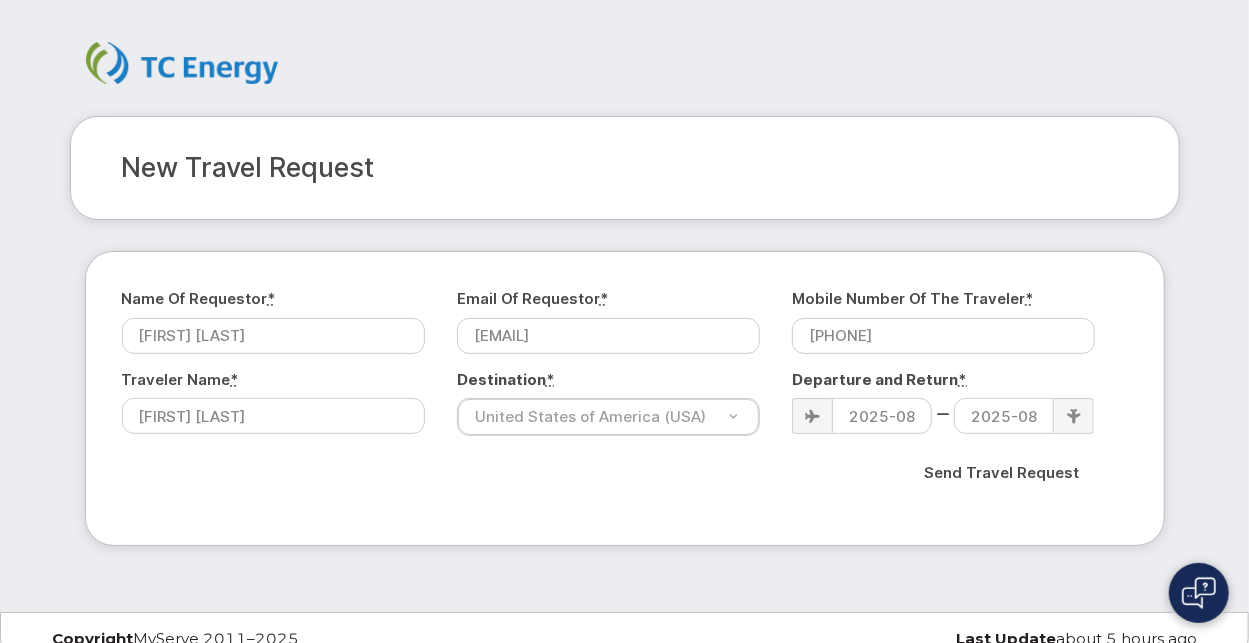 scroll, scrollTop: 0, scrollLeft: 0, axis: both 